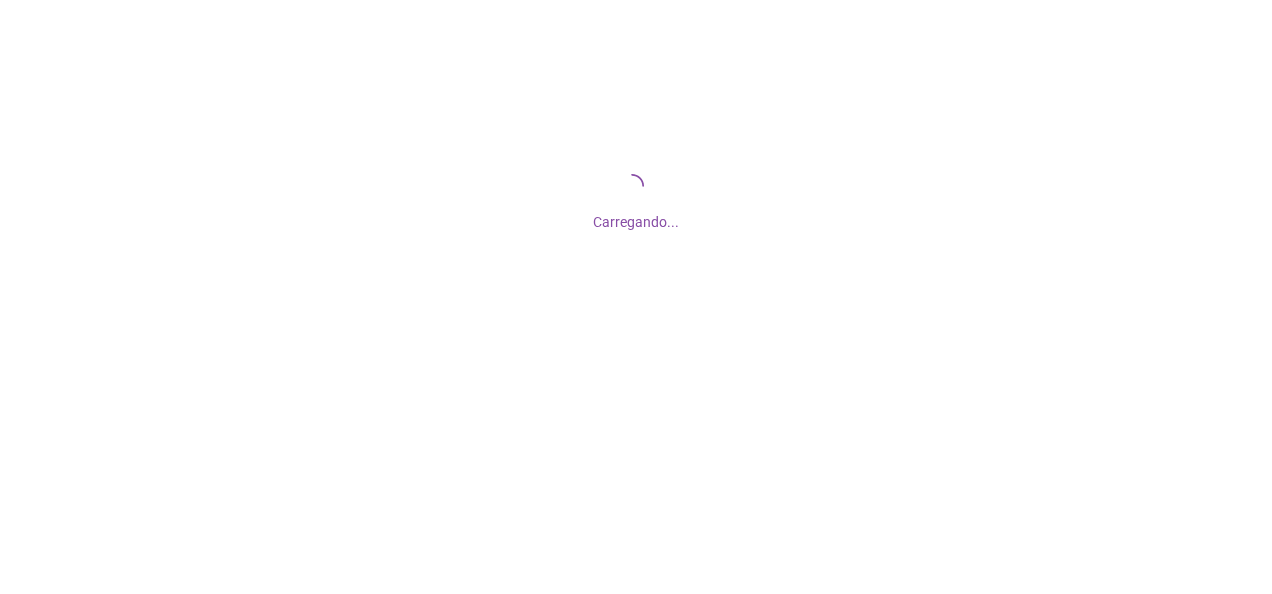 scroll, scrollTop: 0, scrollLeft: 0, axis: both 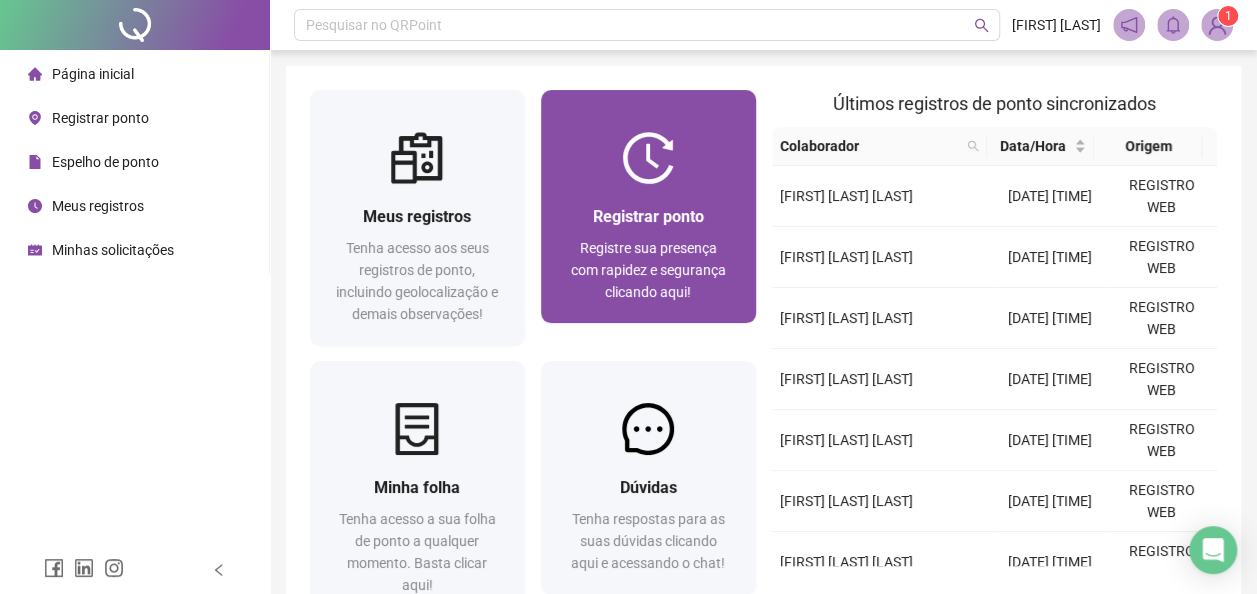 click on "Registrar ponto" at bounding box center (648, 216) 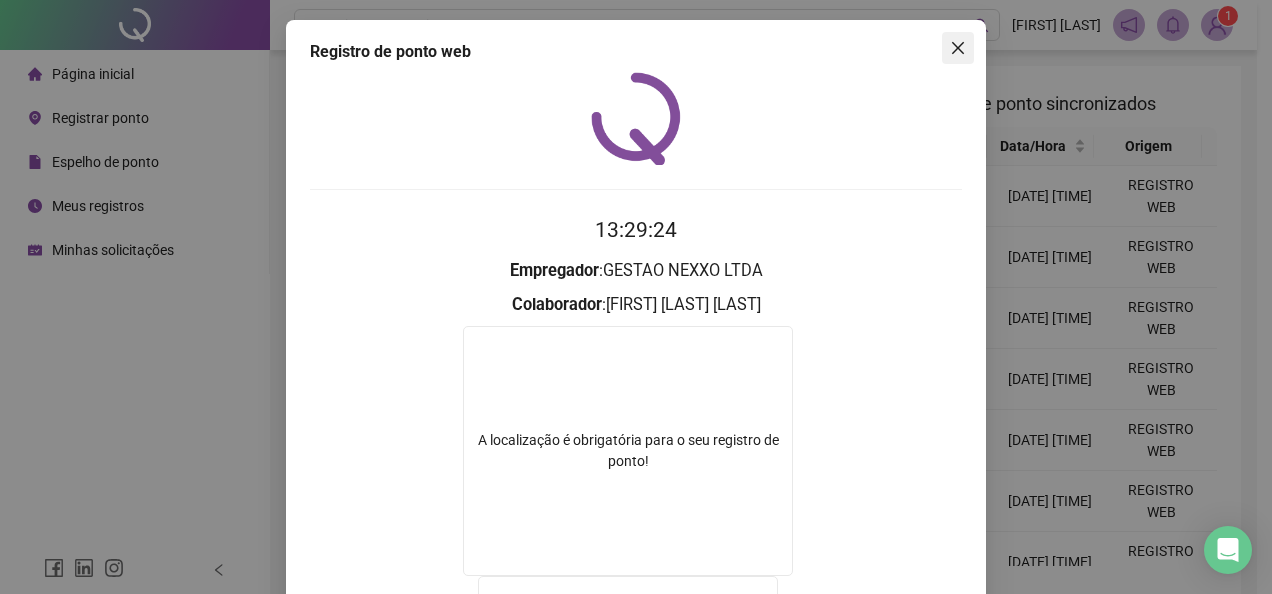 click 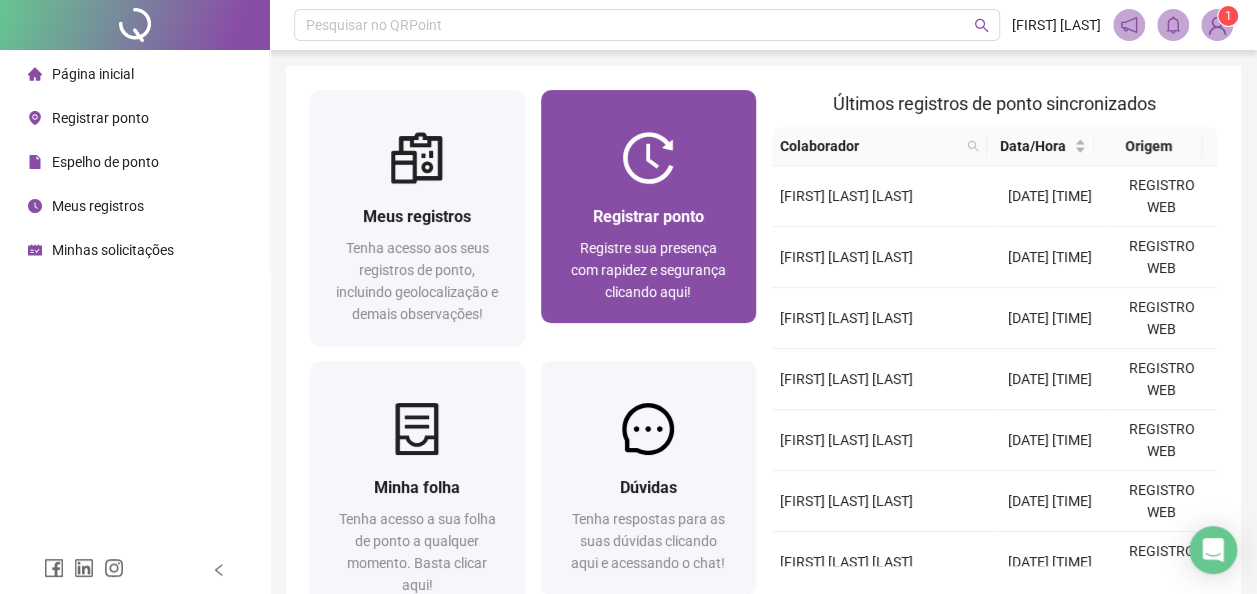 click at bounding box center [648, 158] 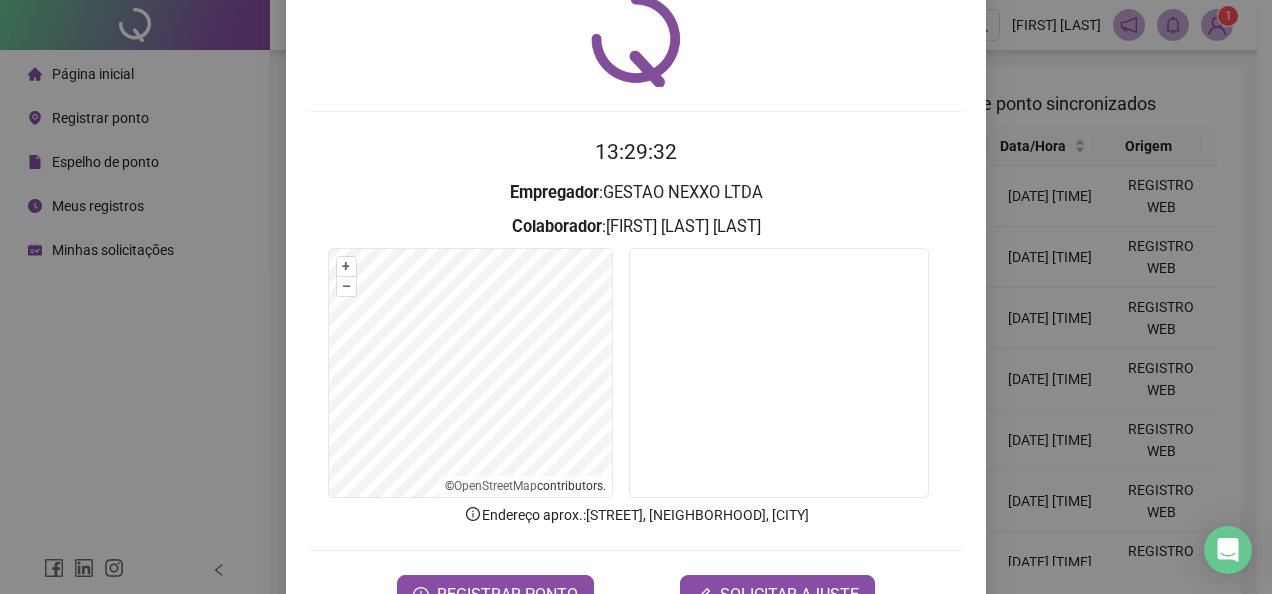 scroll, scrollTop: 141, scrollLeft: 0, axis: vertical 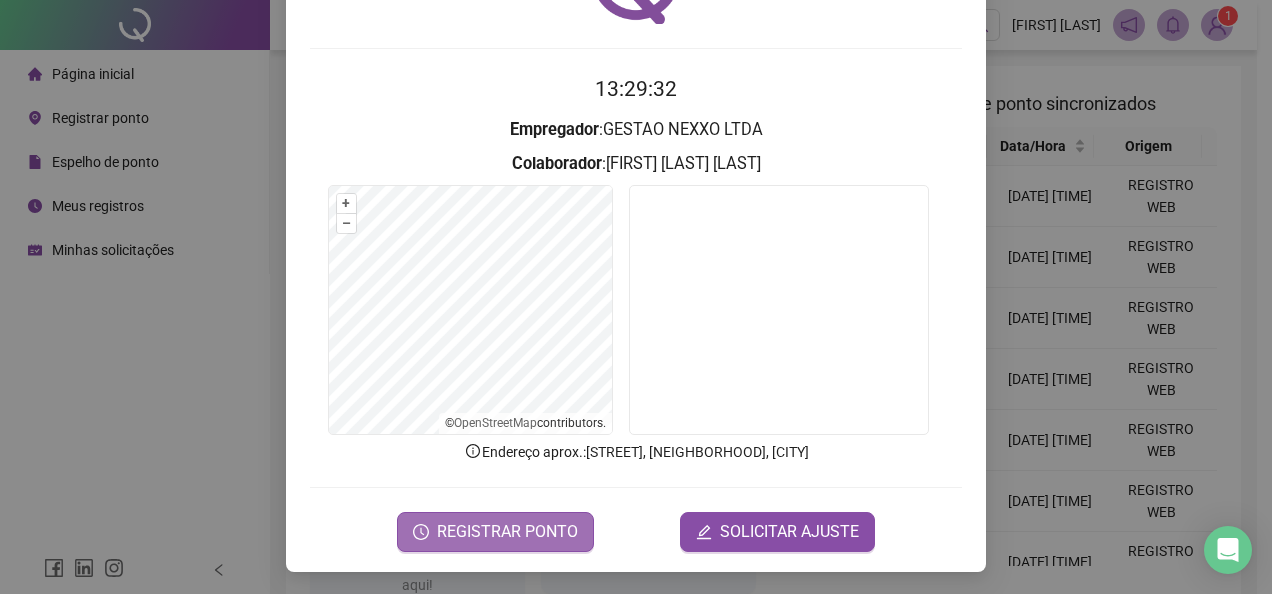 click on "REGISTRAR PONTO" at bounding box center (507, 532) 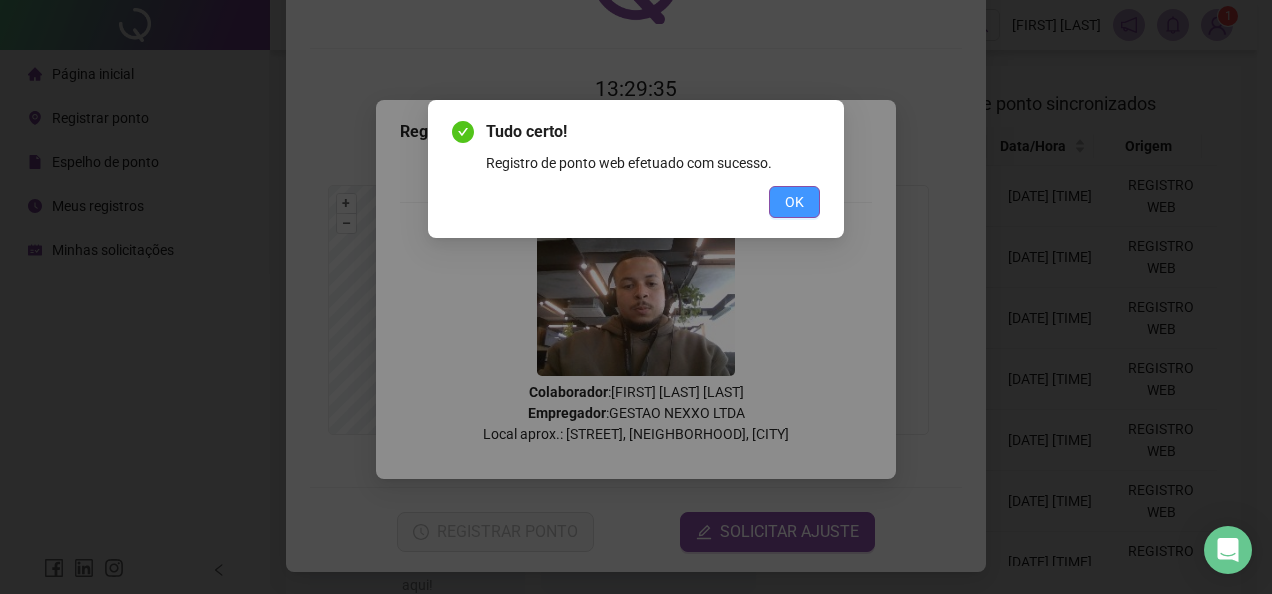 click on "OK" at bounding box center [794, 202] 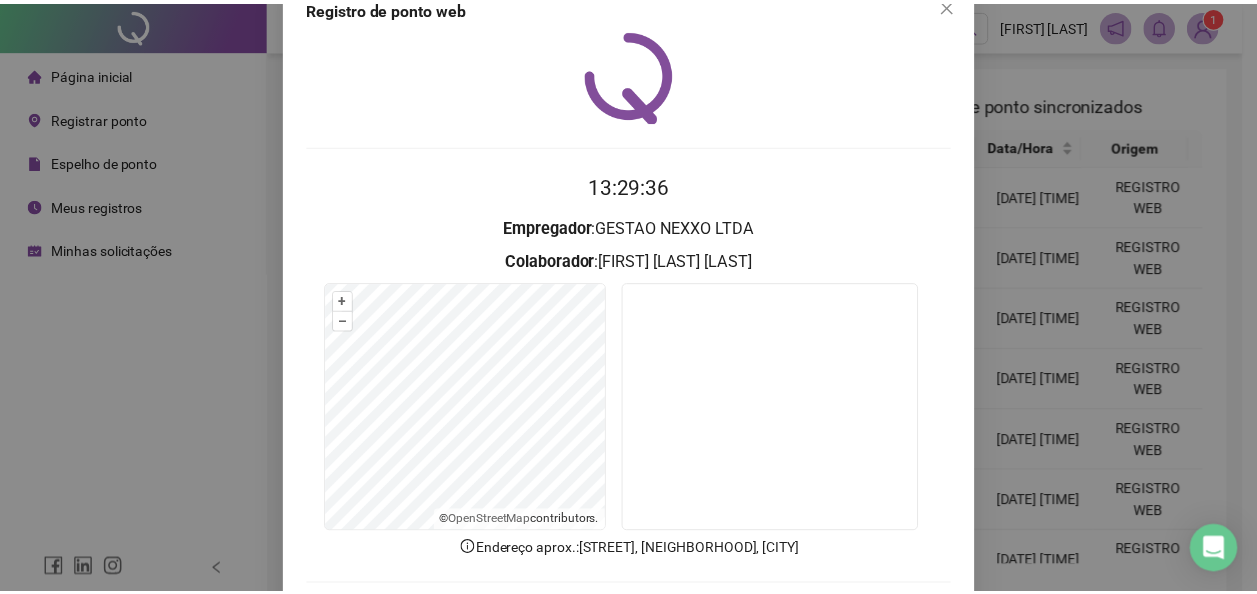 scroll, scrollTop: 0, scrollLeft: 0, axis: both 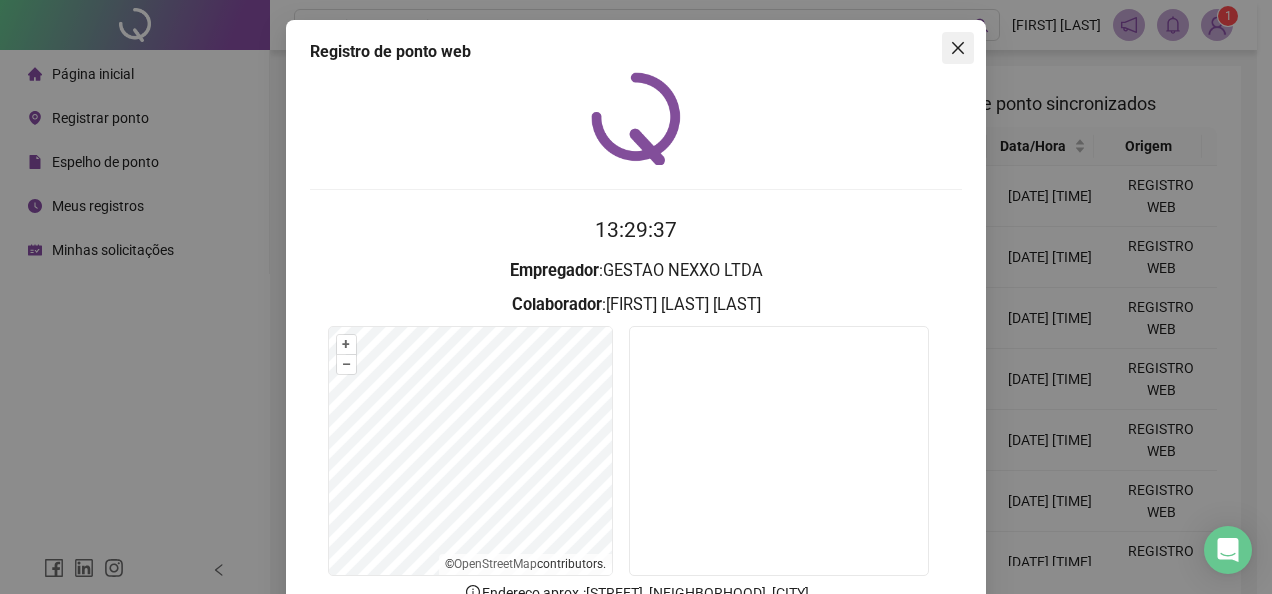 click at bounding box center [958, 48] 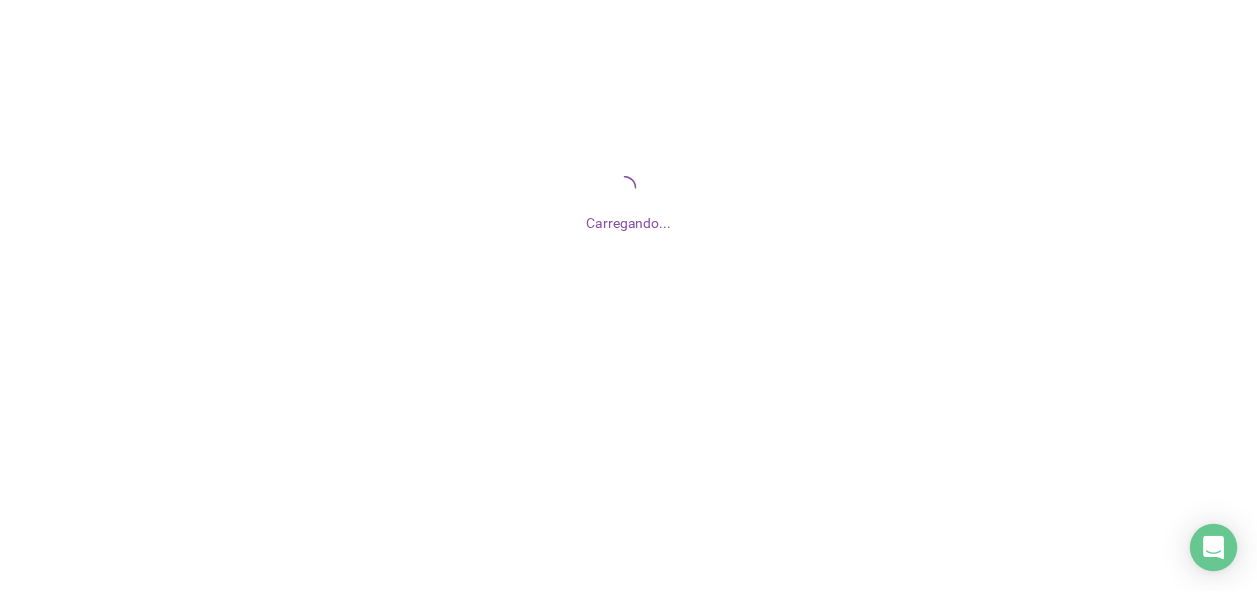 scroll, scrollTop: 0, scrollLeft: 0, axis: both 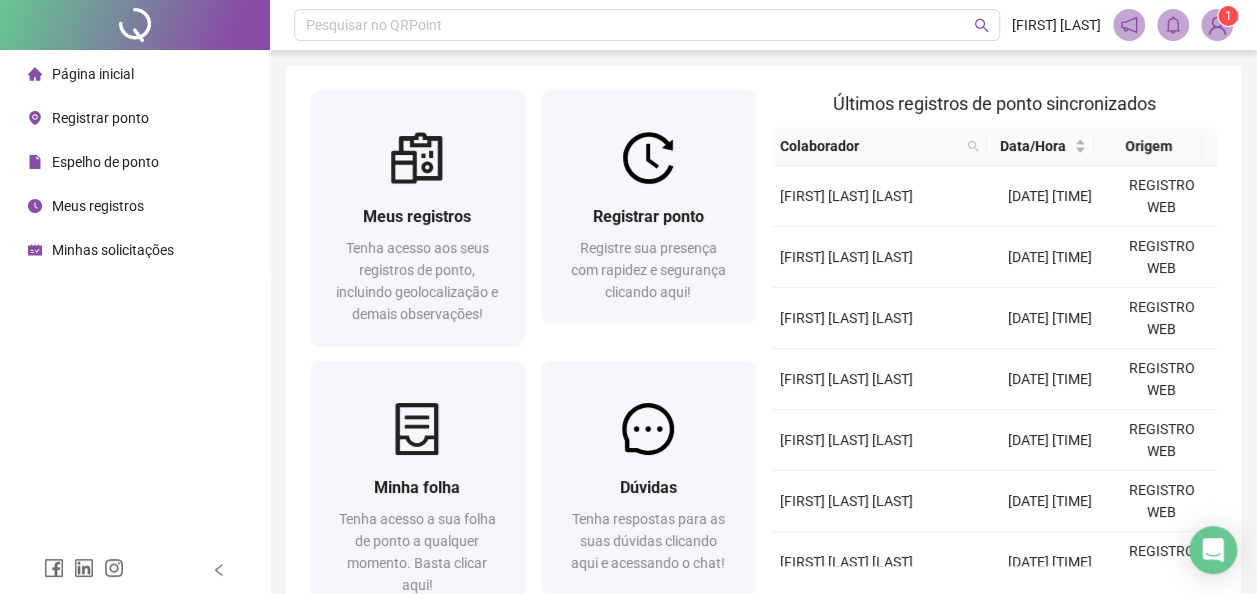 click on "Meus registros" at bounding box center [98, 206] 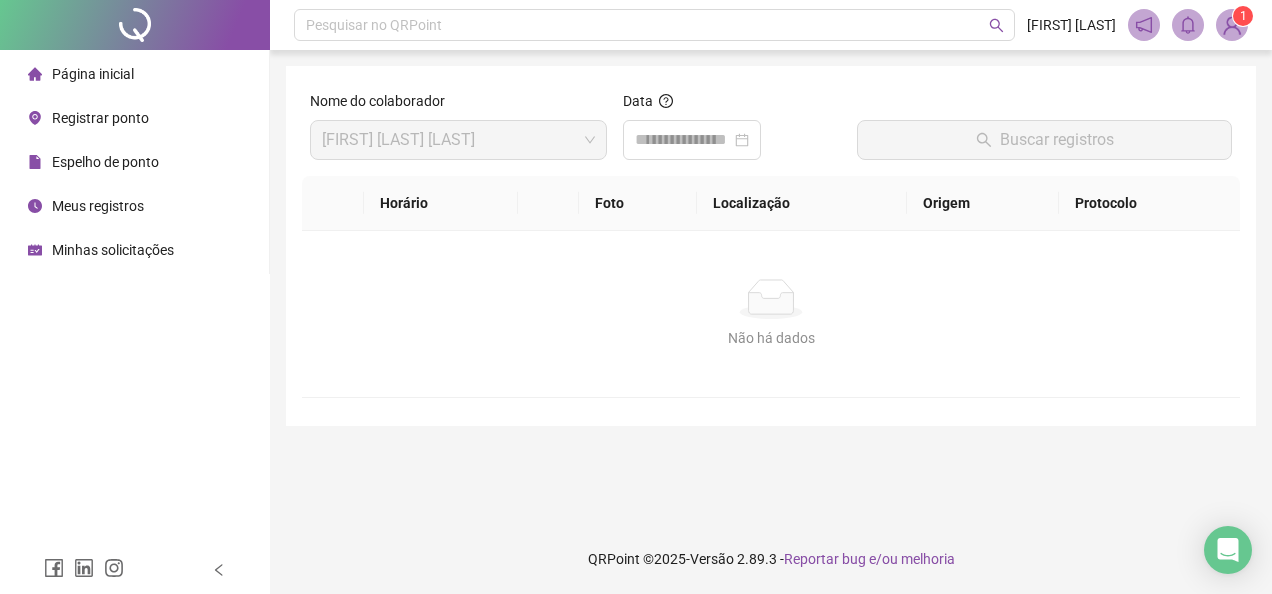 click on "Espelho de ponto" at bounding box center (105, 162) 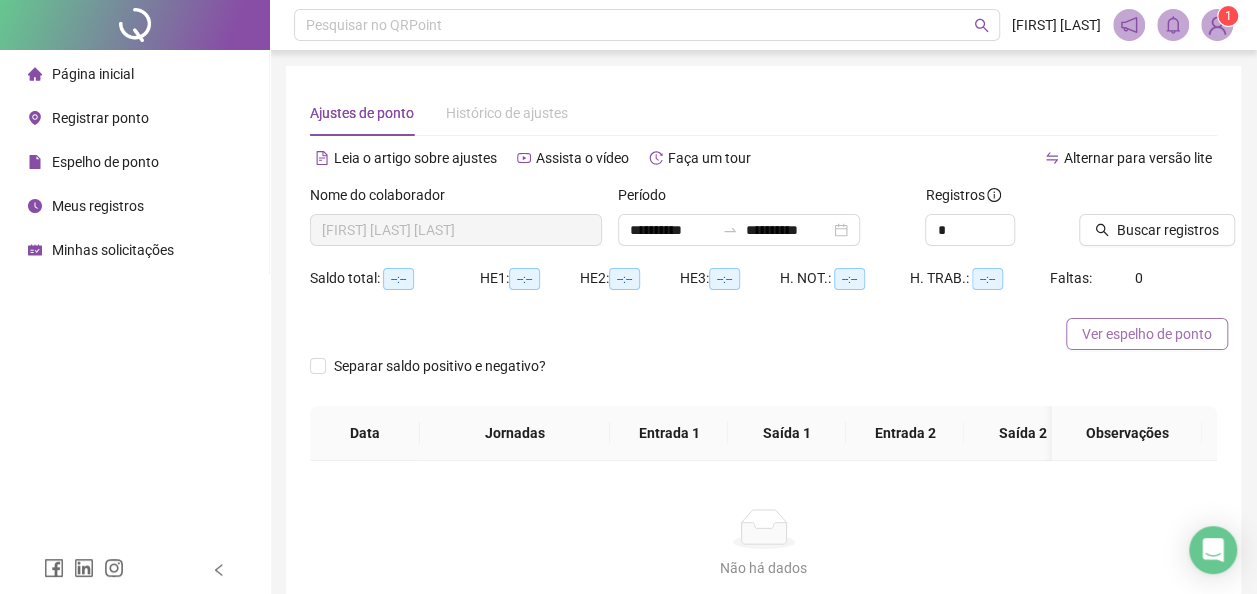 click on "Ver espelho de ponto" at bounding box center (1147, 334) 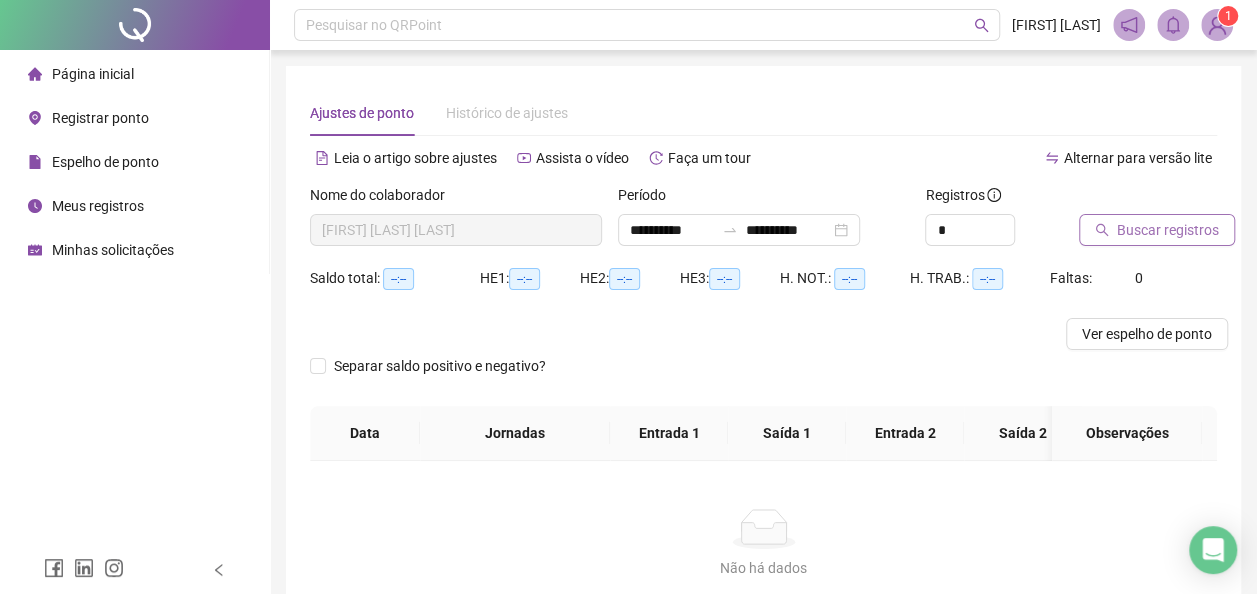 click on "Buscar registros" at bounding box center (1157, 230) 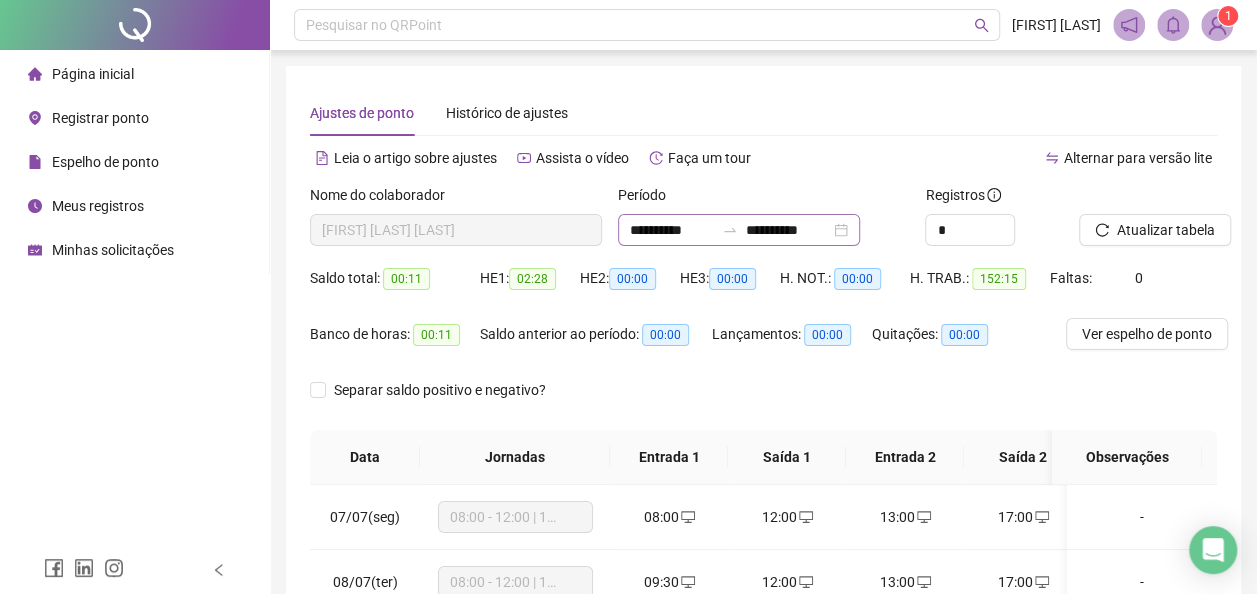 click 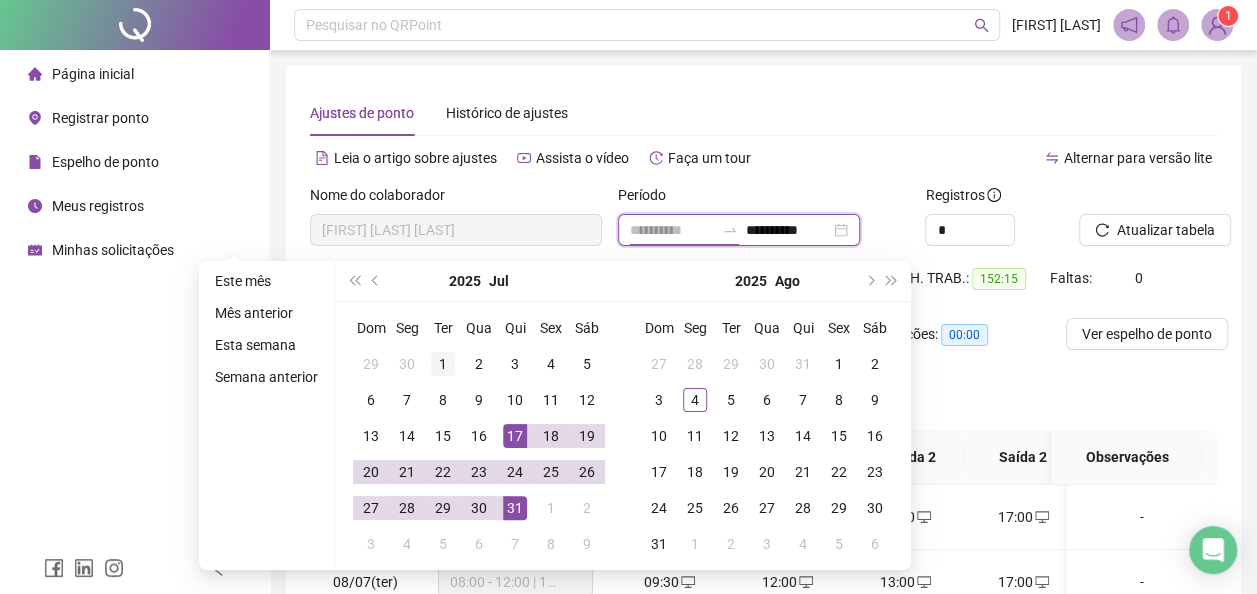 type on "**********" 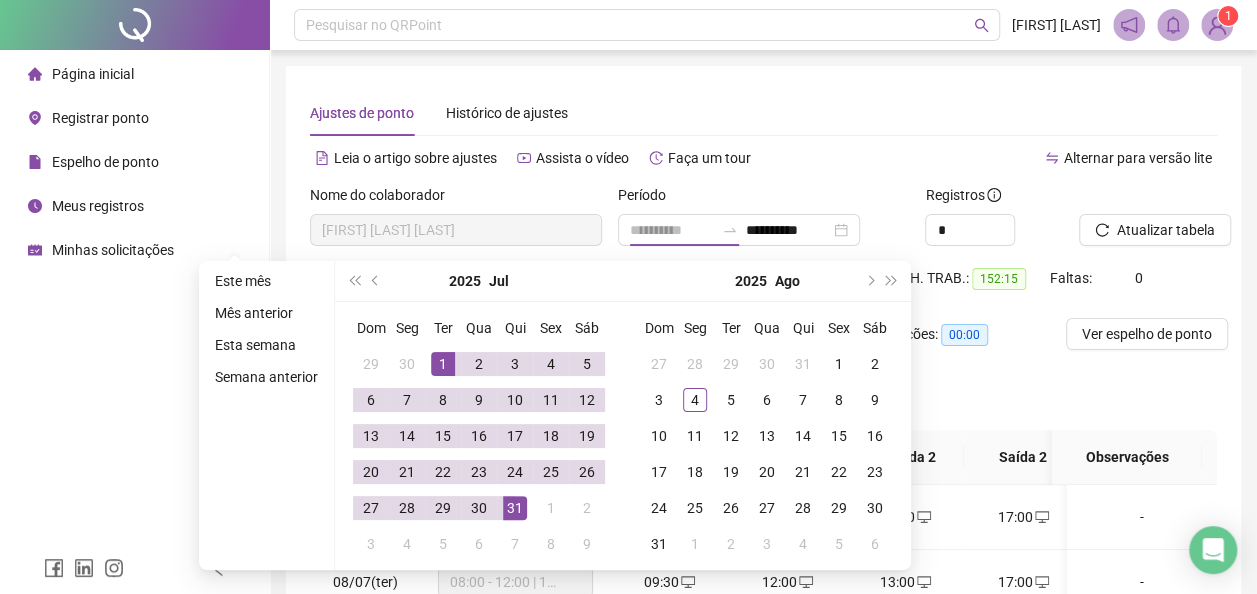 click on "1" at bounding box center (443, 364) 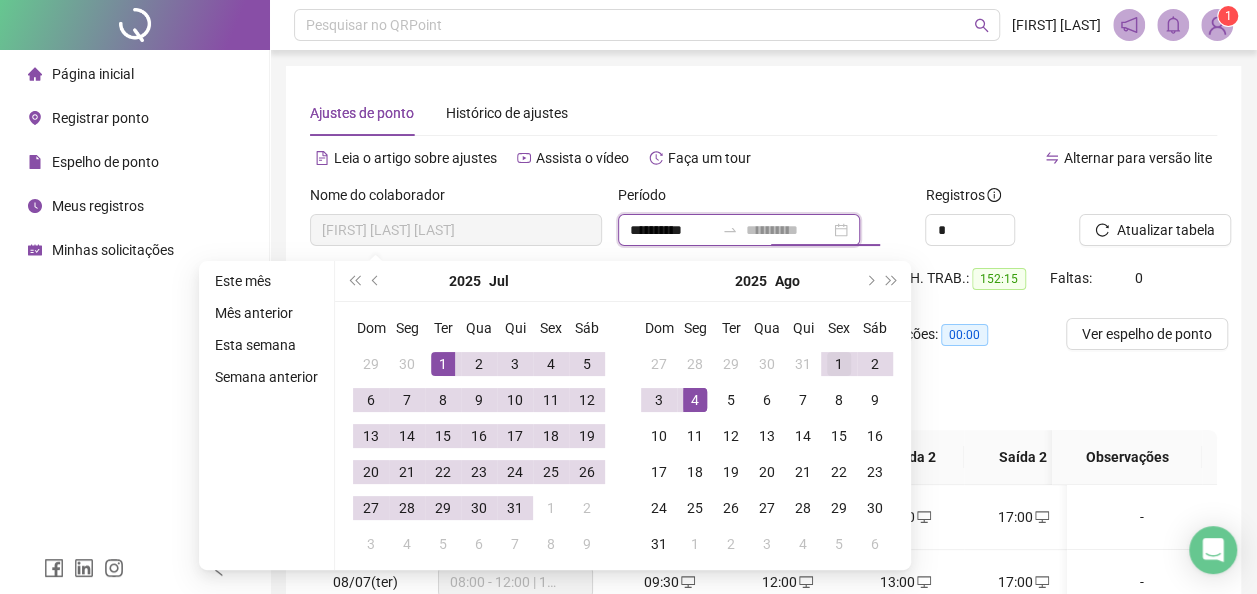 type on "**********" 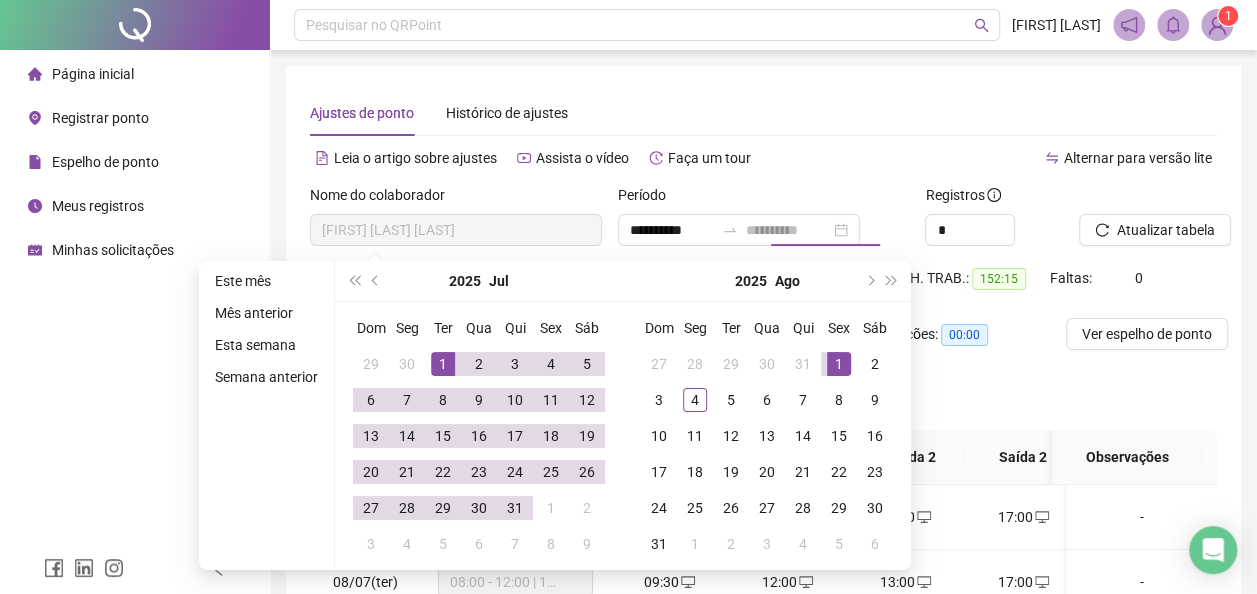 click on "1" at bounding box center [839, 364] 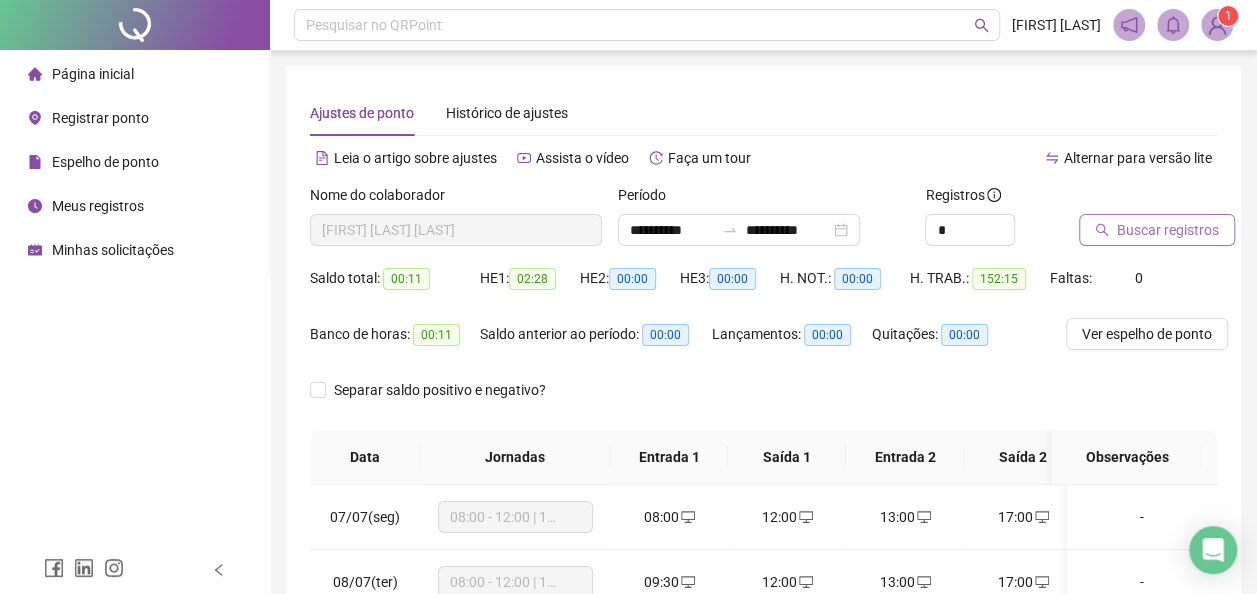type 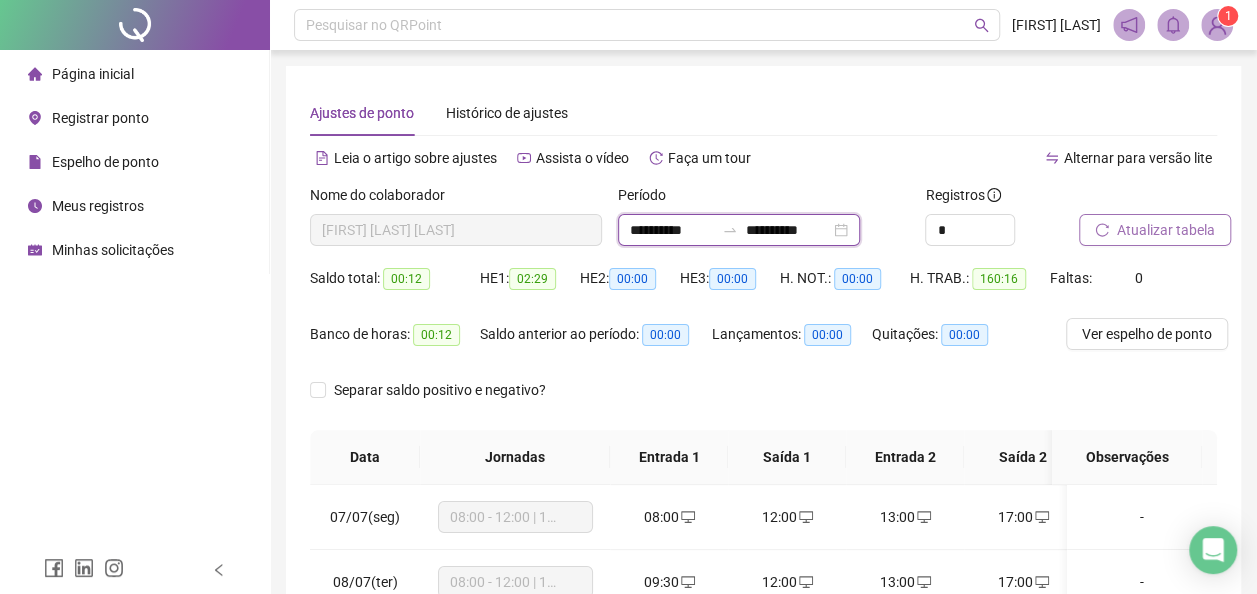 click on "**********" at bounding box center [788, 230] 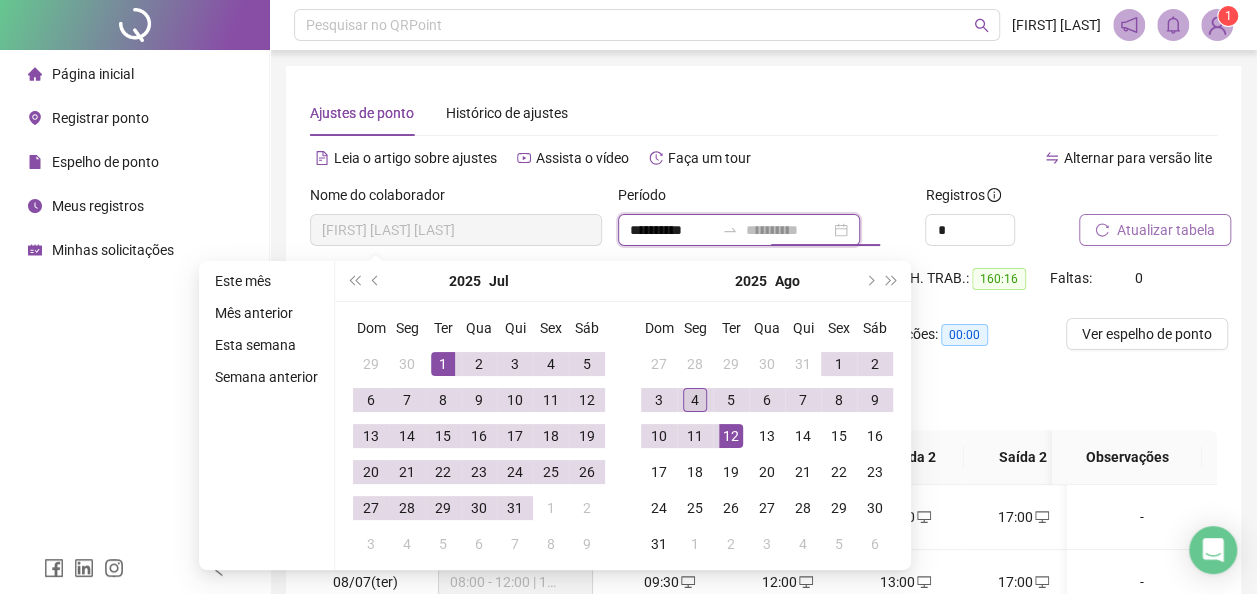 type on "**********" 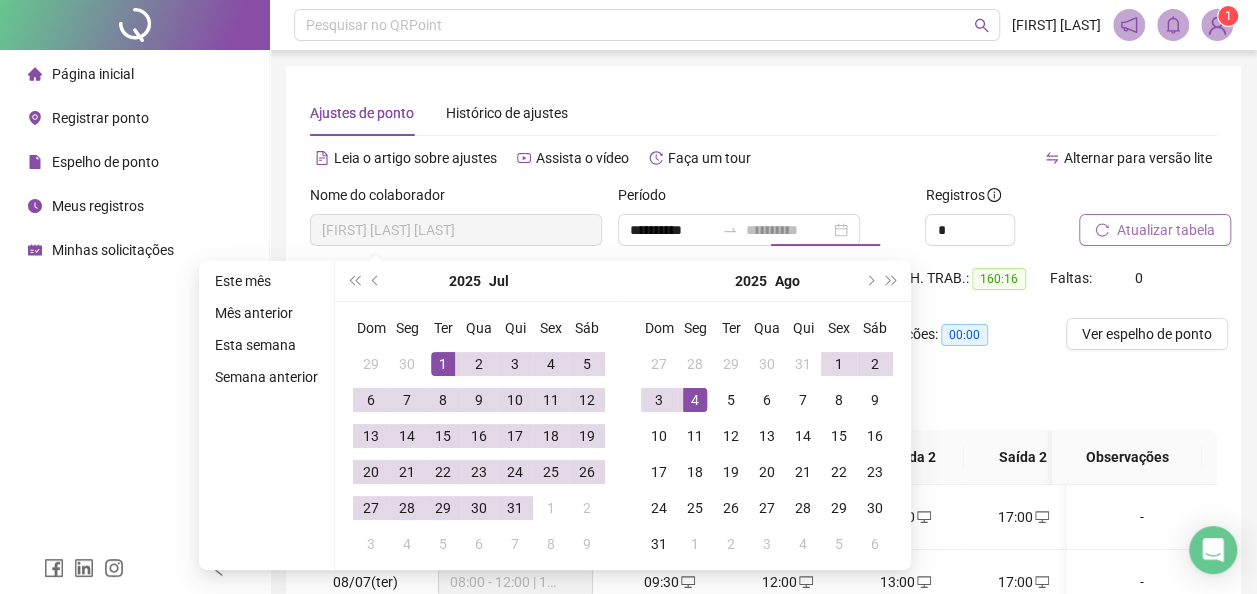 click on "4" at bounding box center [695, 400] 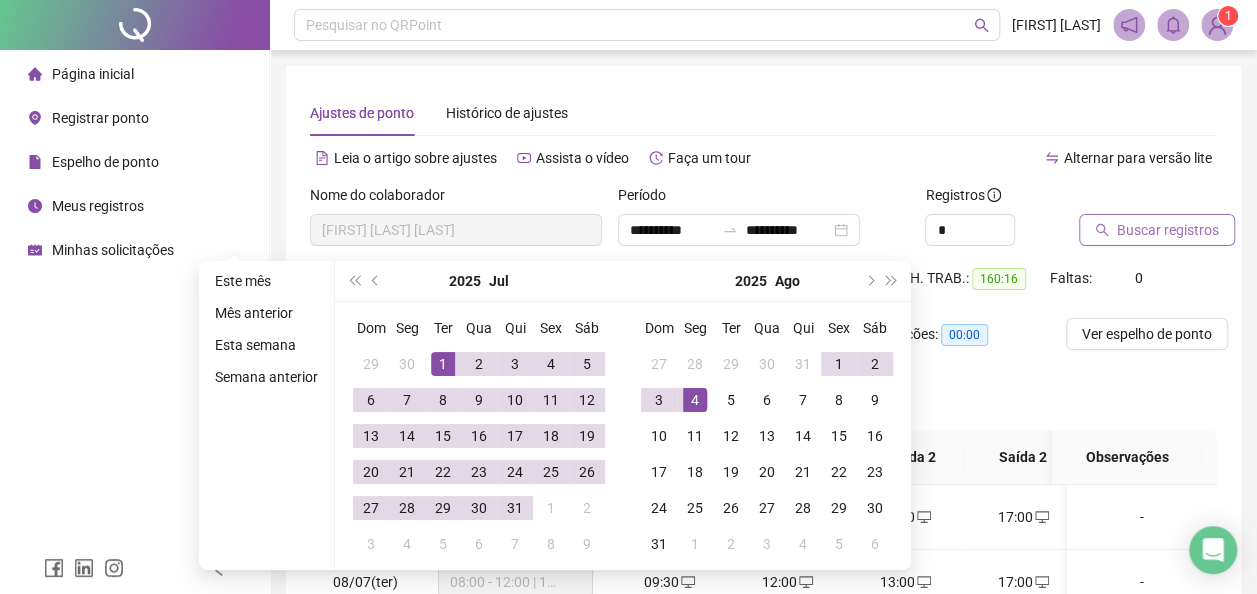 click on "Saldo total:   00:12 HE 1:   02:29 HE 2:   00:00 HE 3:   00:00 H. NOT.:   00:00 H. TRAB.:   160:16 Faltas:   0" at bounding box center [763, 290] 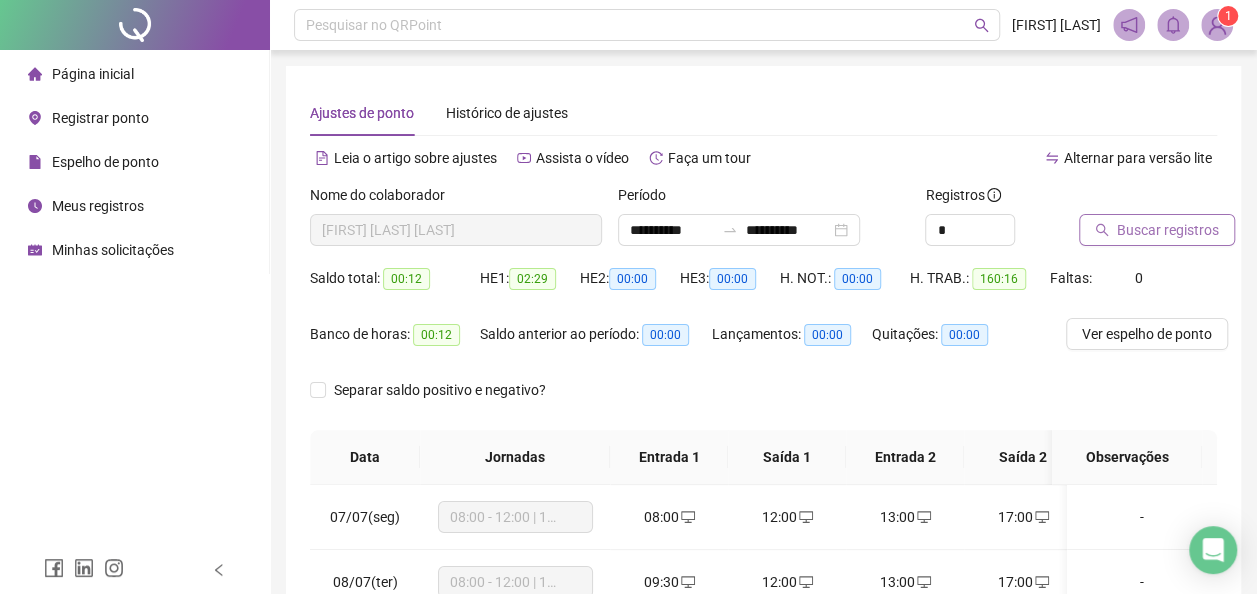 click on "Buscar registros" at bounding box center [1168, 230] 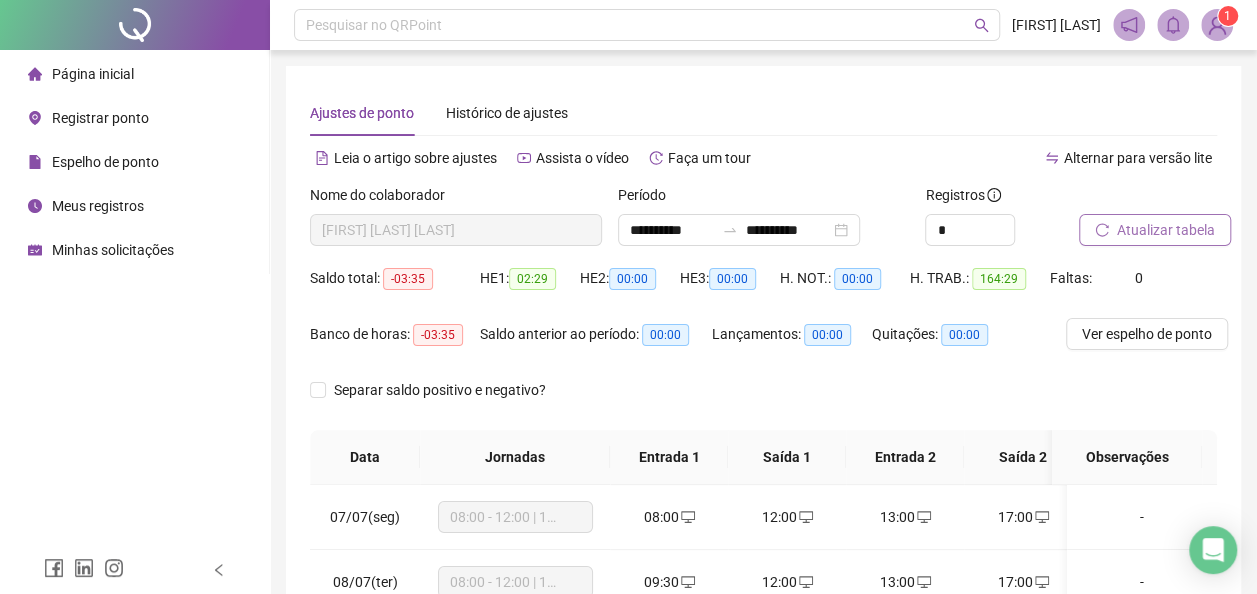 scroll, scrollTop: 300, scrollLeft: 0, axis: vertical 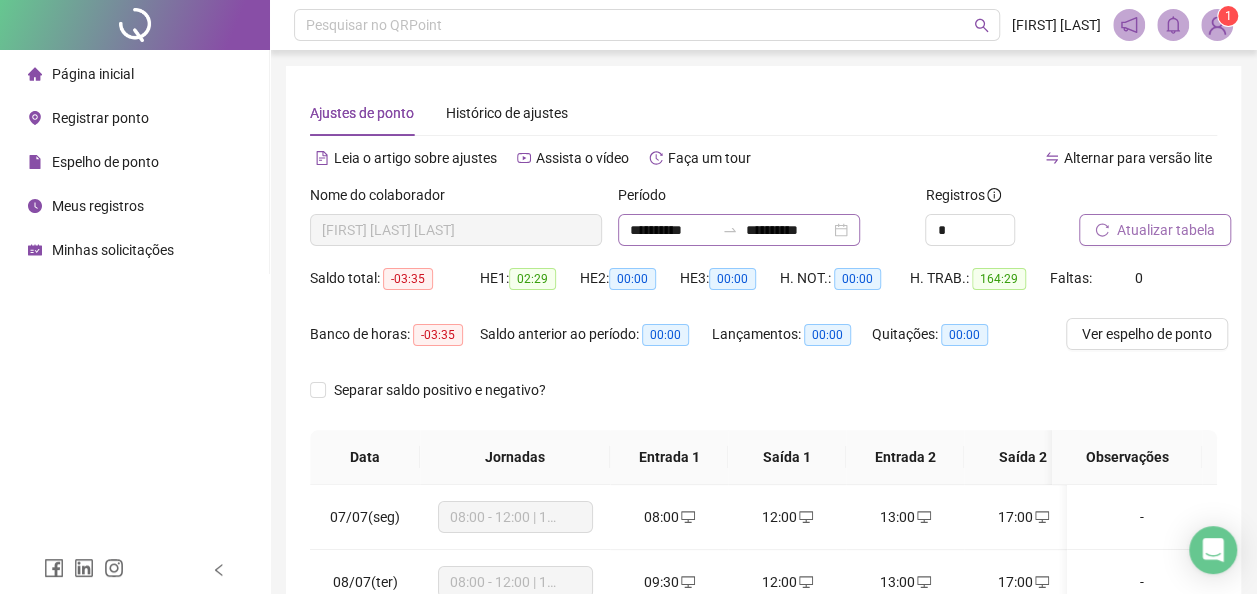 click at bounding box center (730, 230) 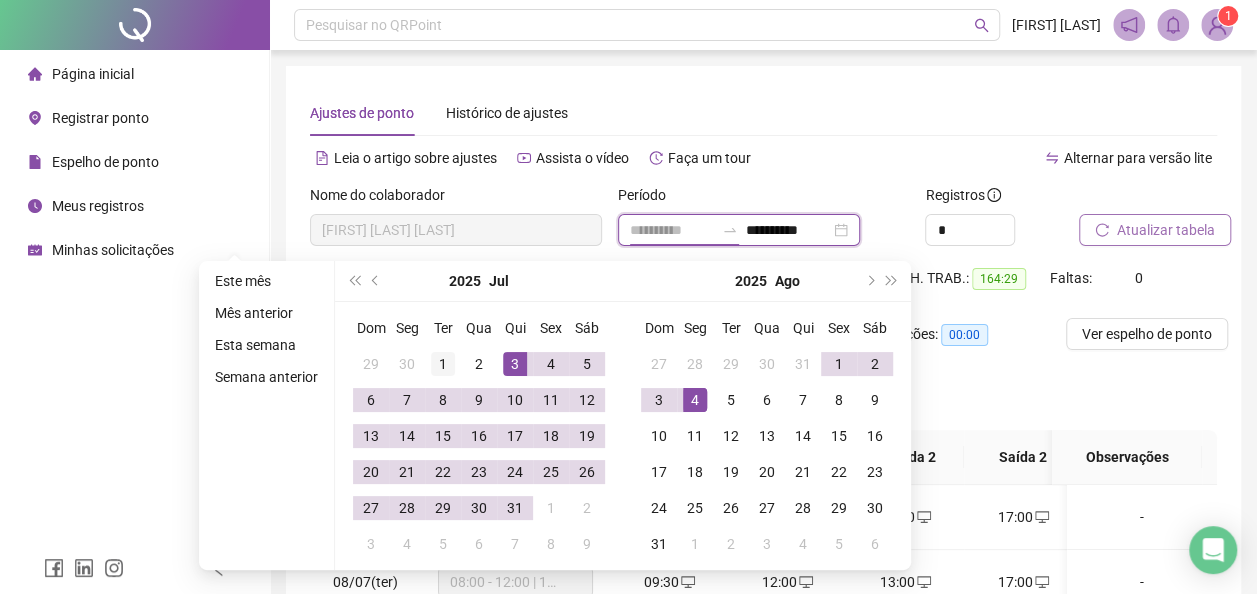 type on "**********" 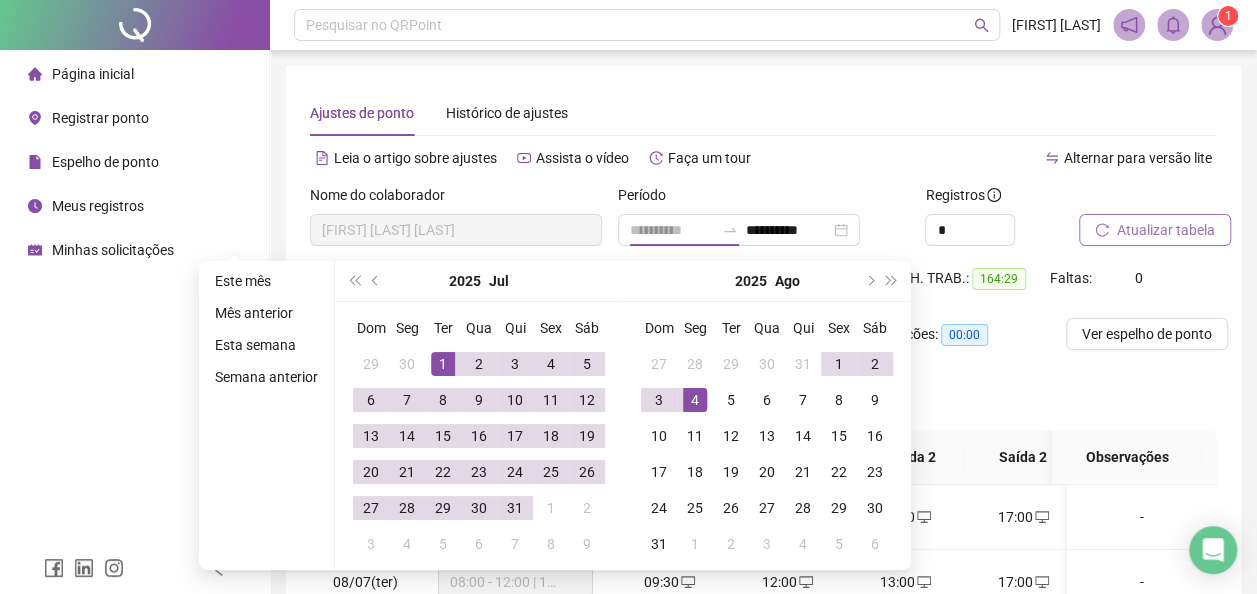 click on "1" at bounding box center (443, 364) 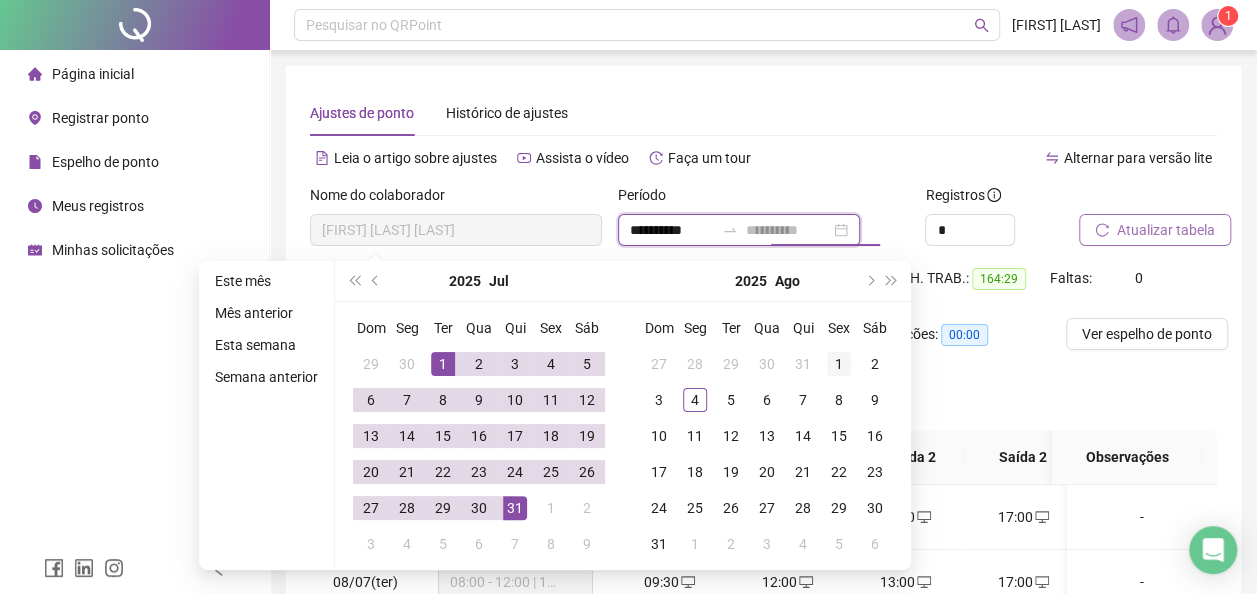 type on "**********" 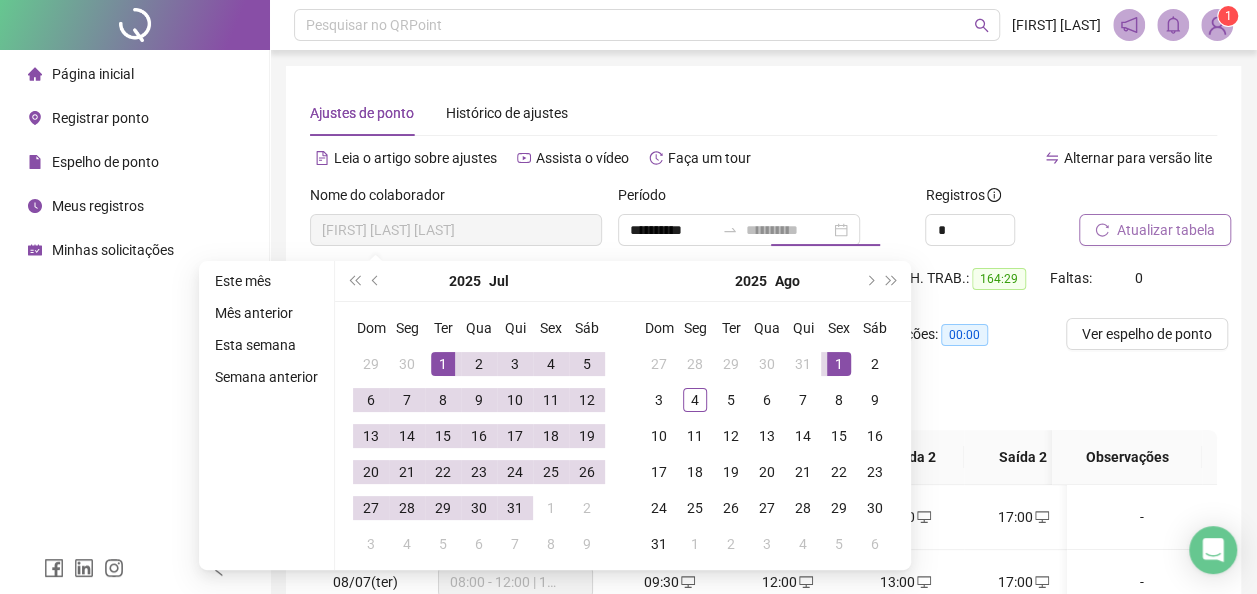 click on "1" at bounding box center (839, 364) 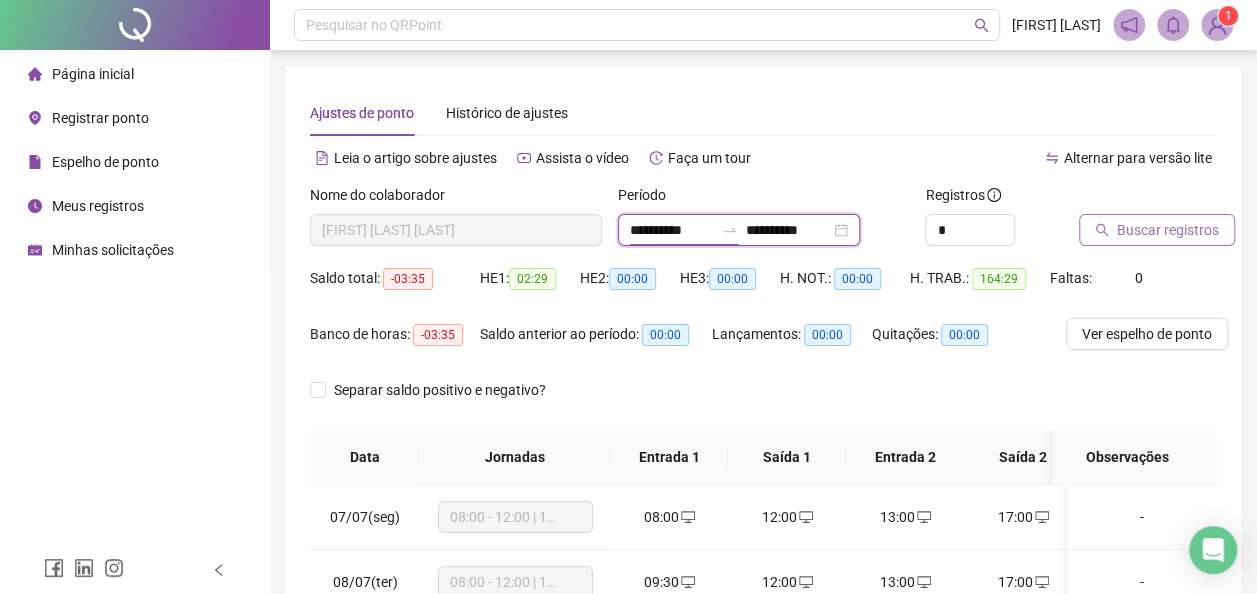 click on "**********" at bounding box center (672, 230) 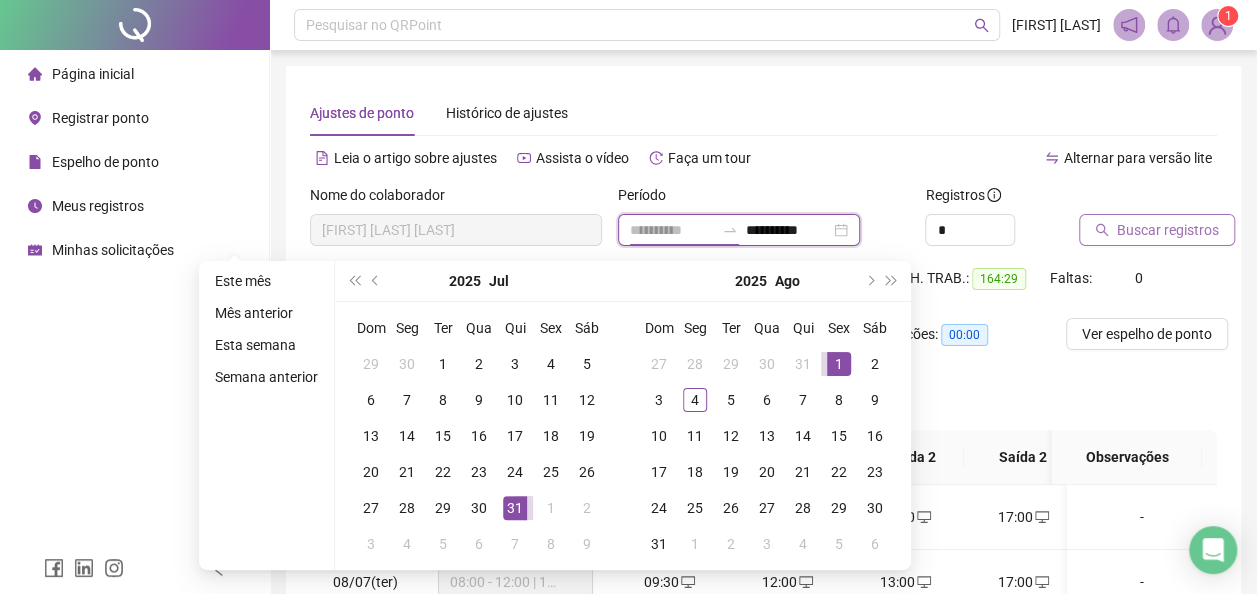 type on "**********" 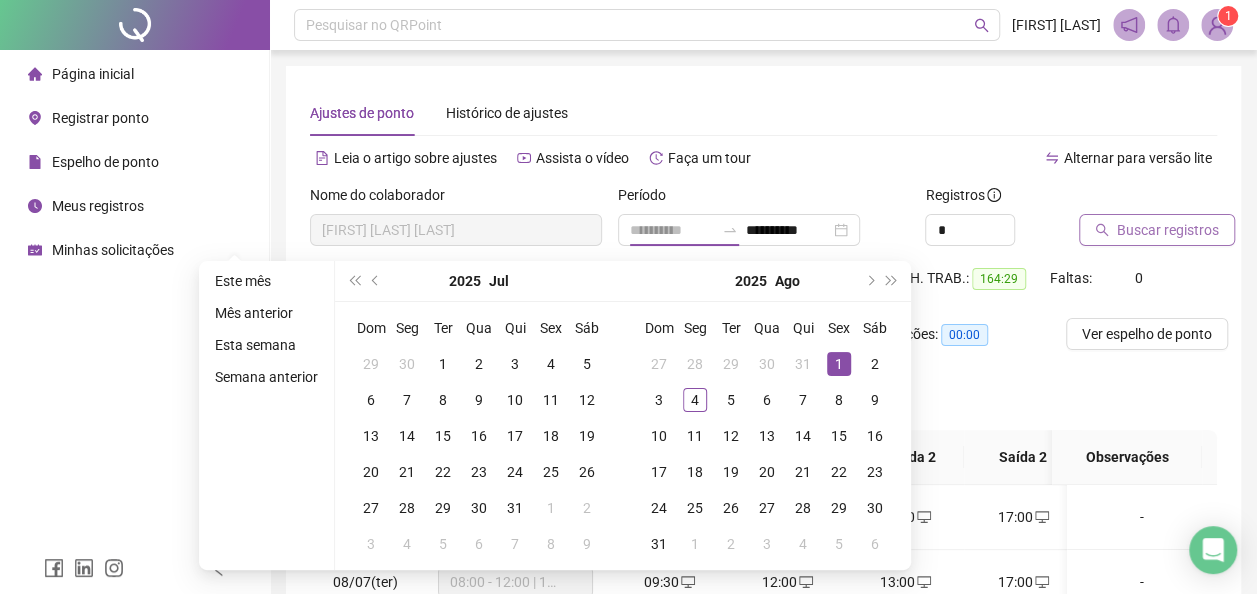 click on "1" at bounding box center (839, 364) 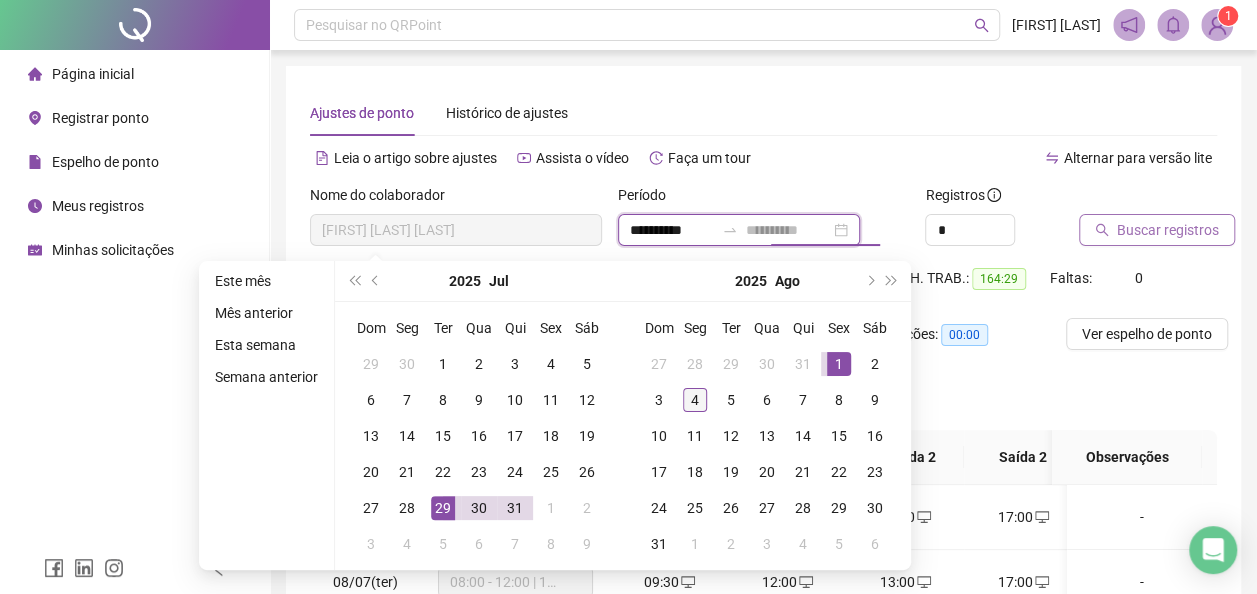 type on "**********" 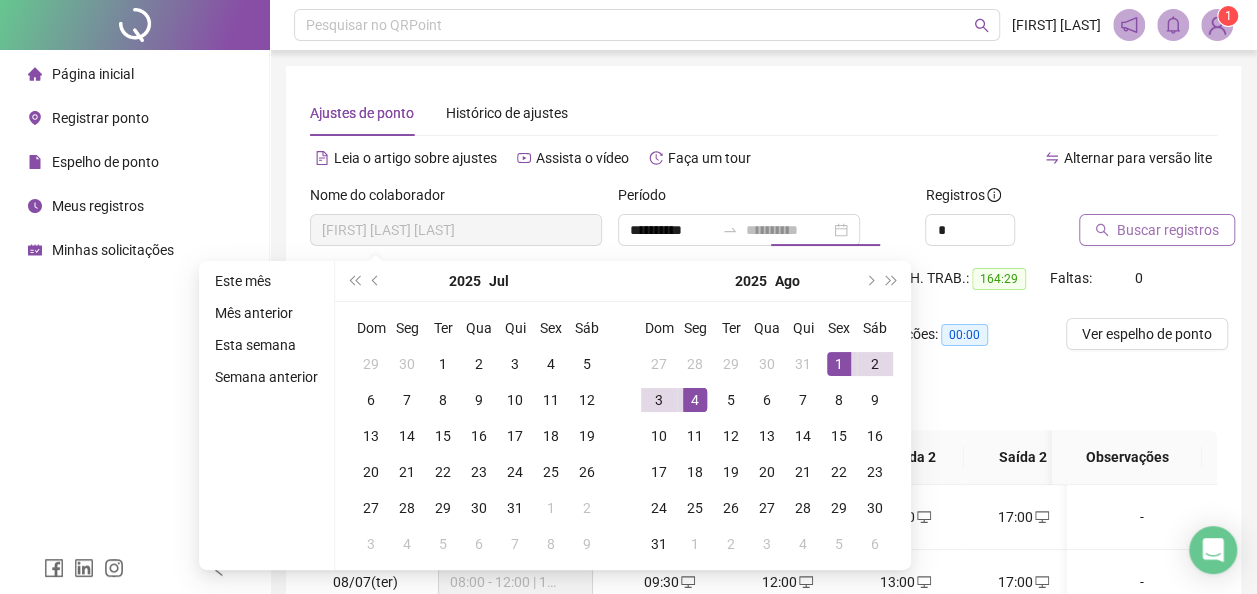 click on "4" at bounding box center [695, 400] 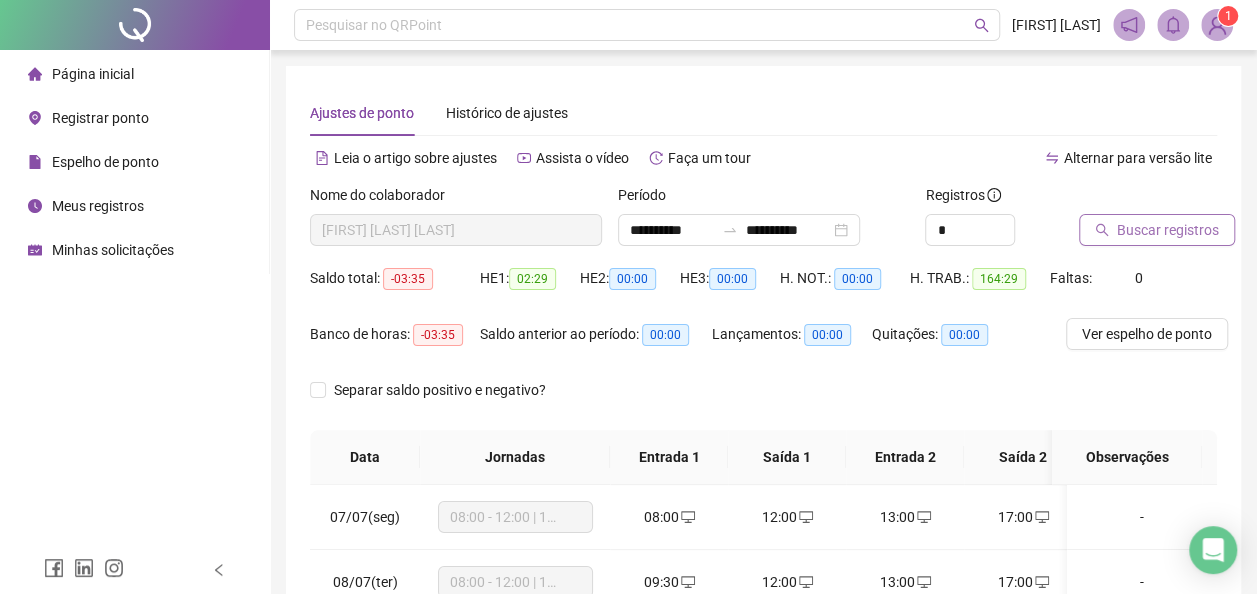 click on "Buscar registros" at bounding box center (1168, 230) 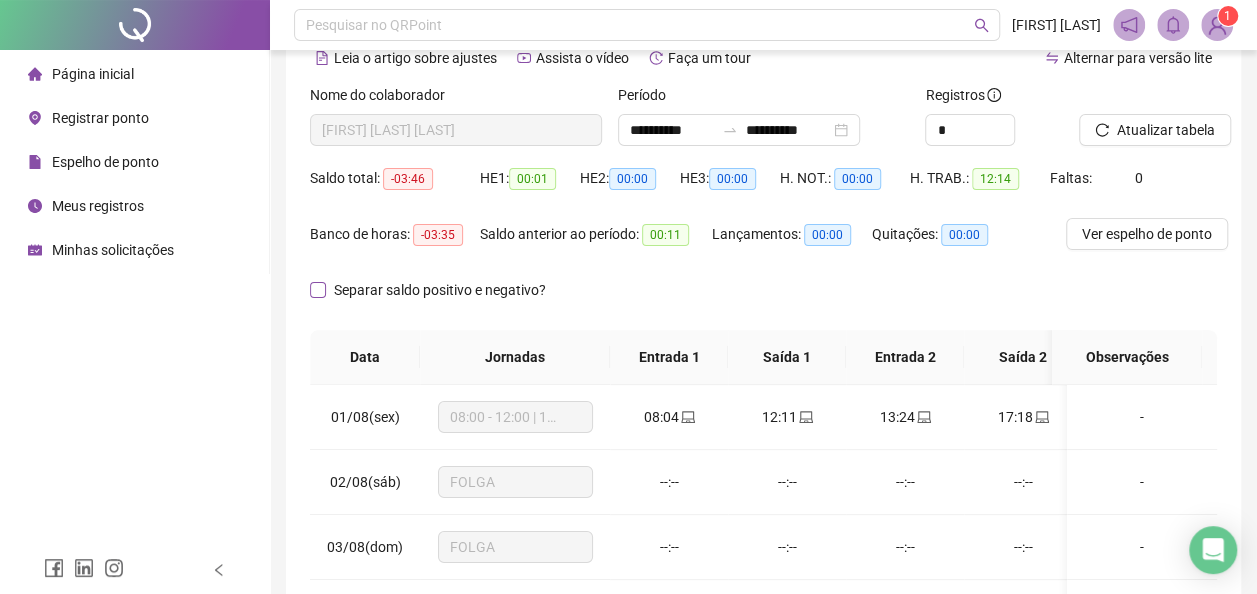 scroll, scrollTop: 200, scrollLeft: 0, axis: vertical 